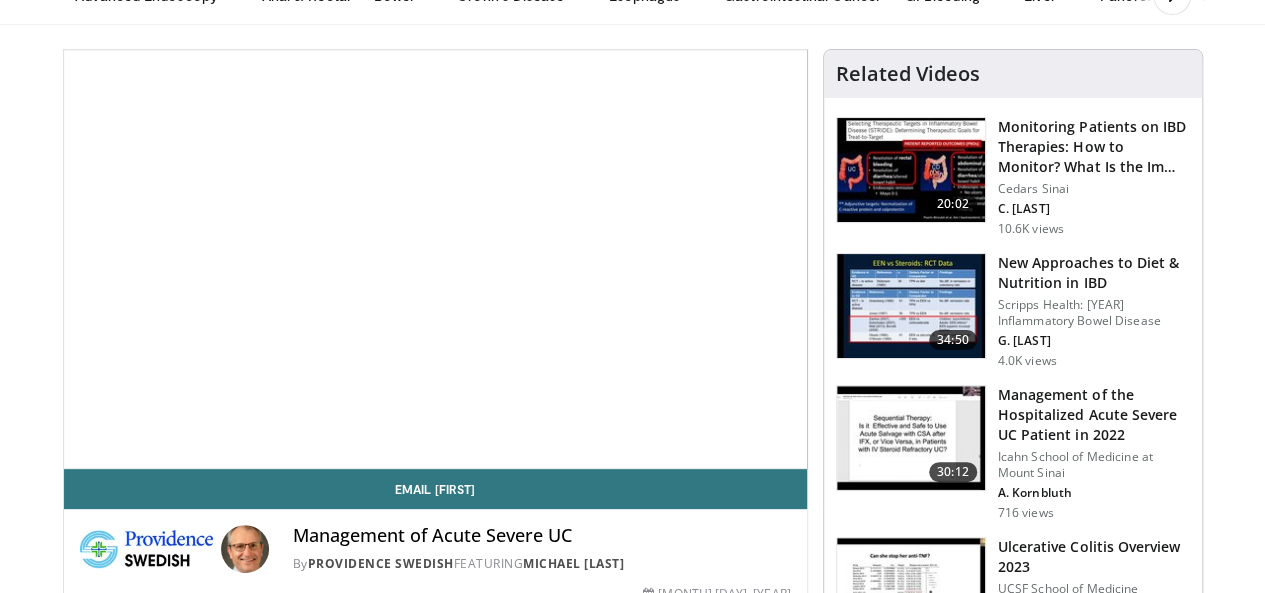 scroll, scrollTop: 300, scrollLeft: 0, axis: vertical 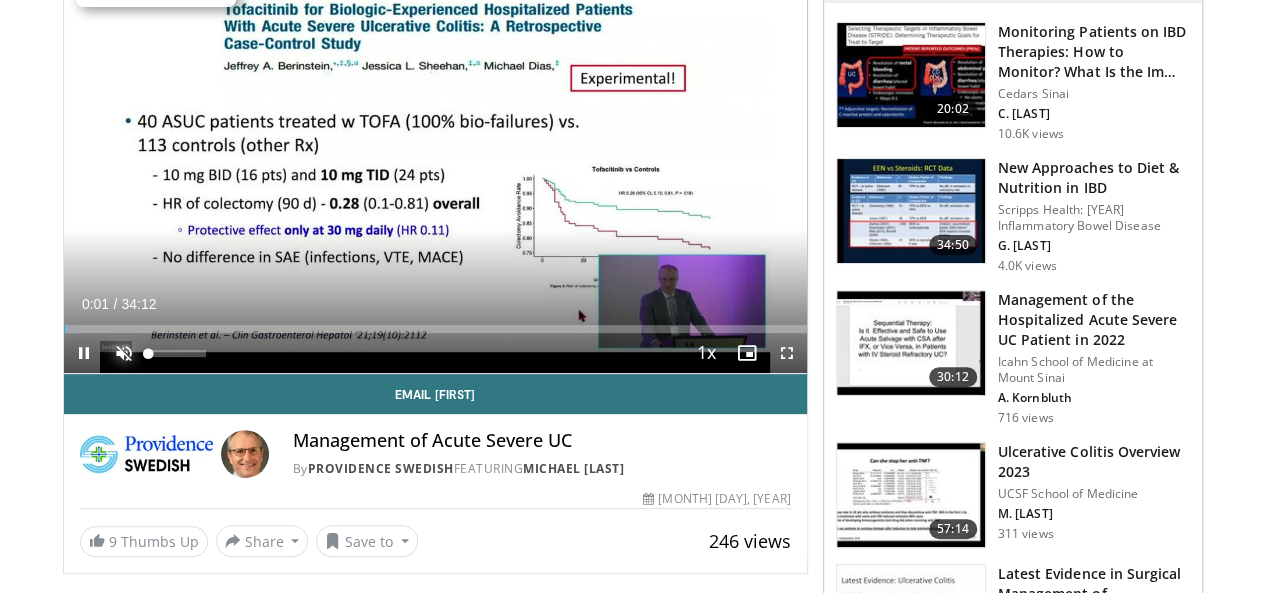 click at bounding box center [124, 353] 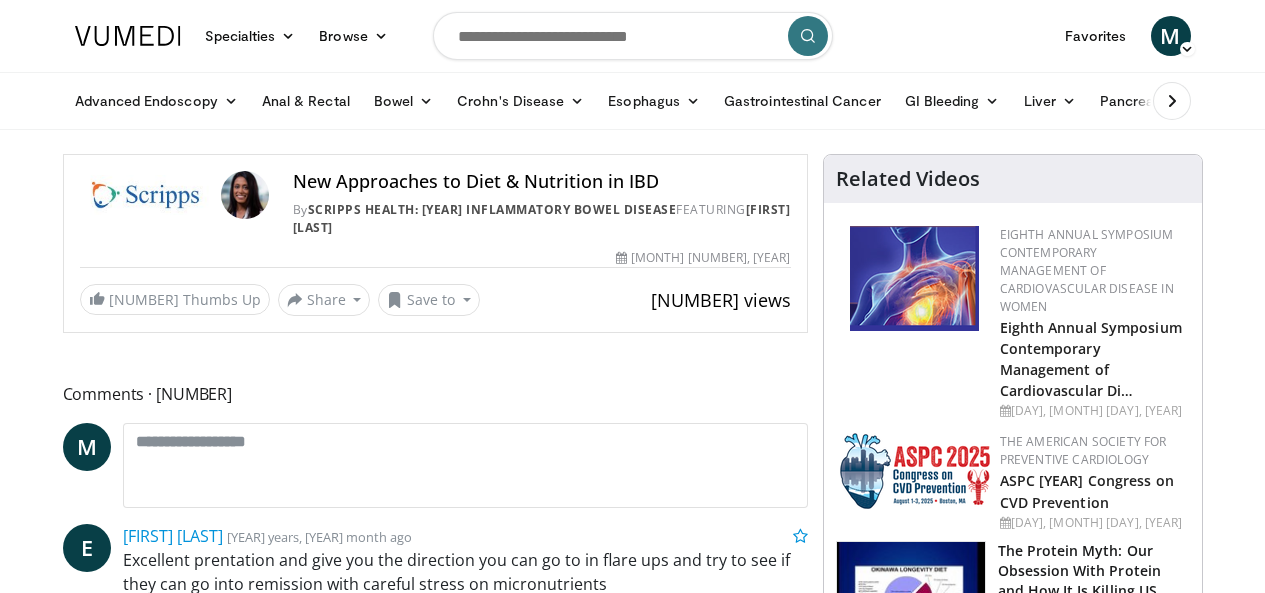 scroll, scrollTop: 0, scrollLeft: 0, axis: both 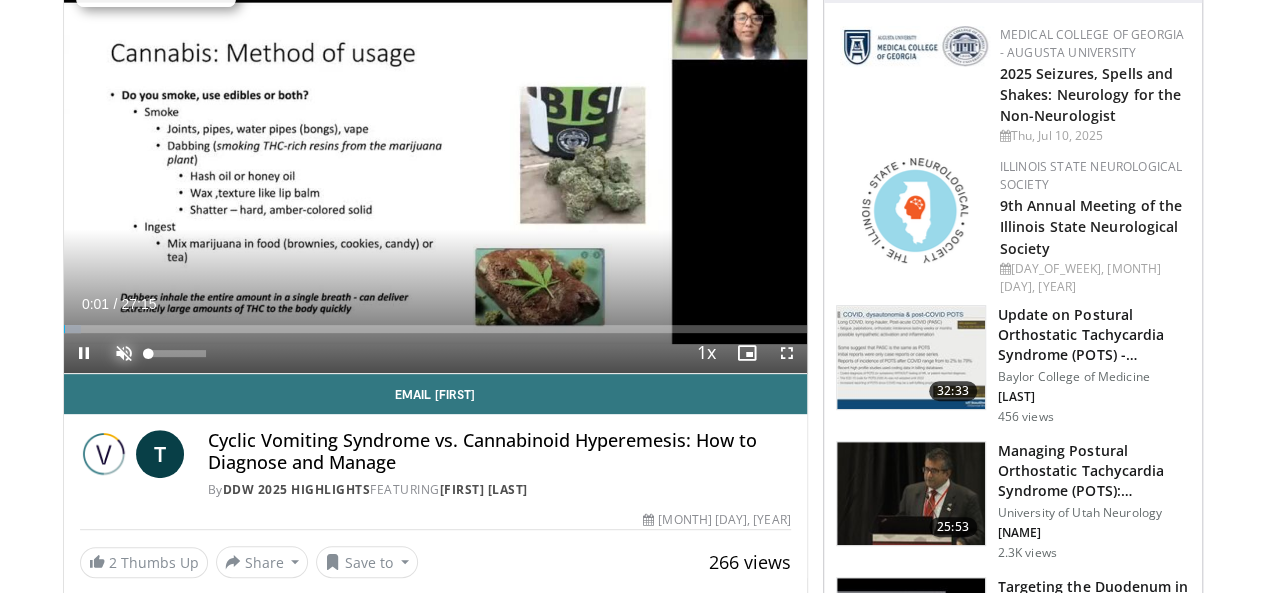 click at bounding box center [124, 353] 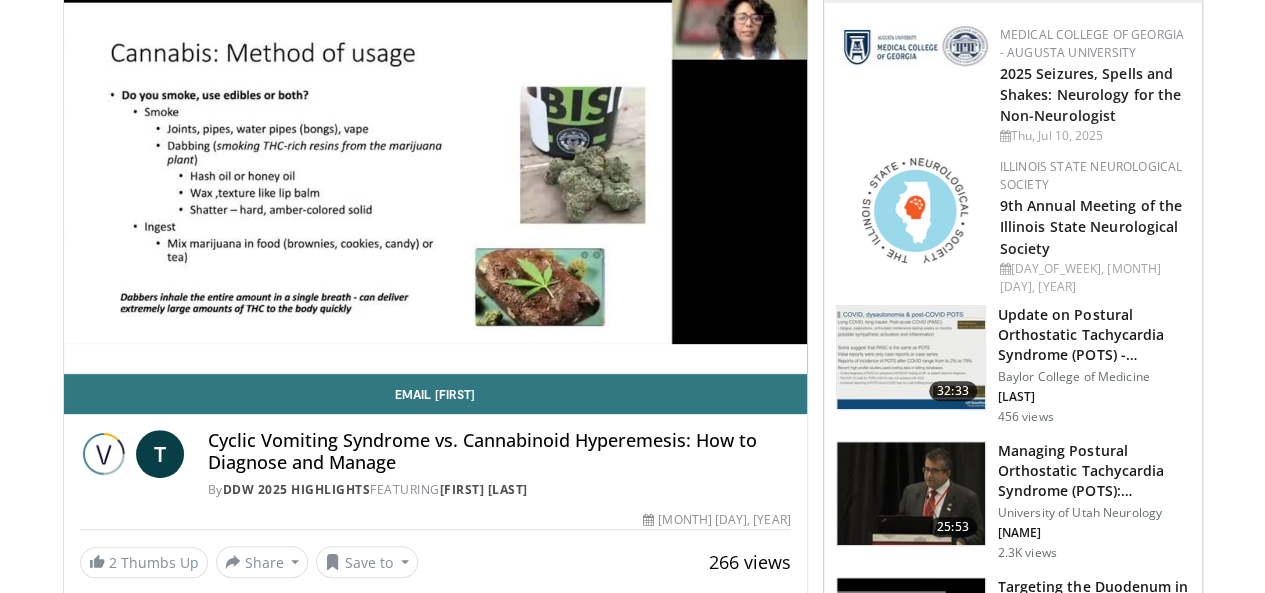 click on "T
Cyclic Vomiting Syndrome vs. Cannabinoid Hyperemesis: How to Diagnose and Manage
By
[EVENT] DDW 2025 Highlights
FEATURING
[NAME] Thangam Venkatesan
By
[EVENT] DDW 2025 Highlights
FEATURING
[NAME] Thangam Venkatesan" at bounding box center (435, 458) 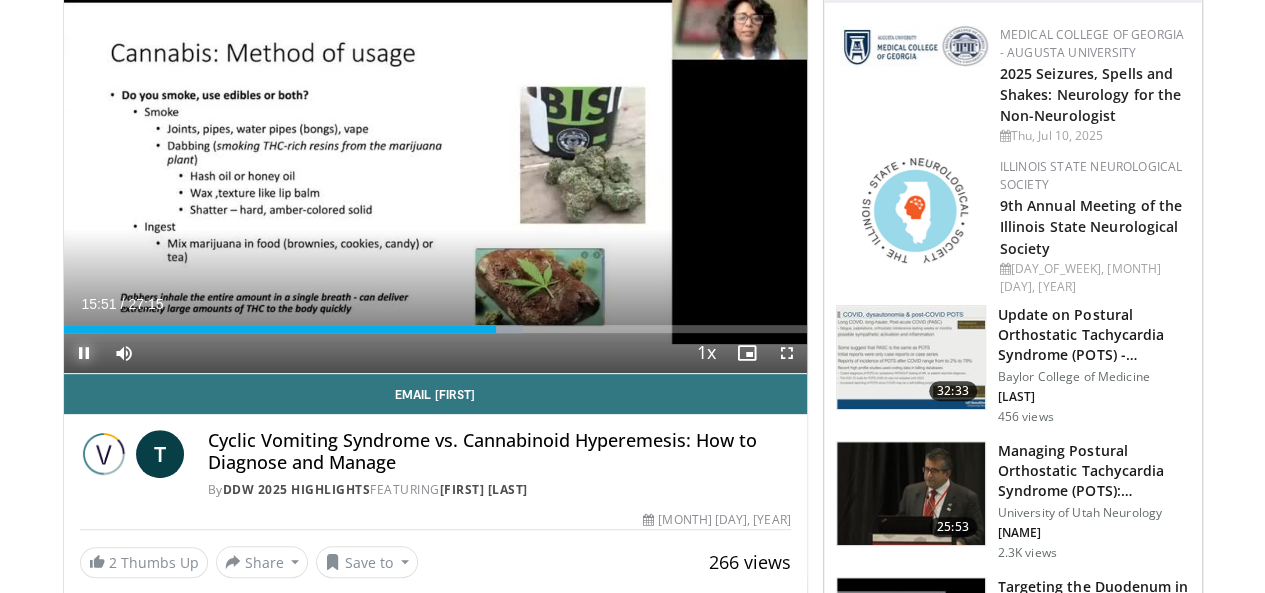click at bounding box center (84, 353) 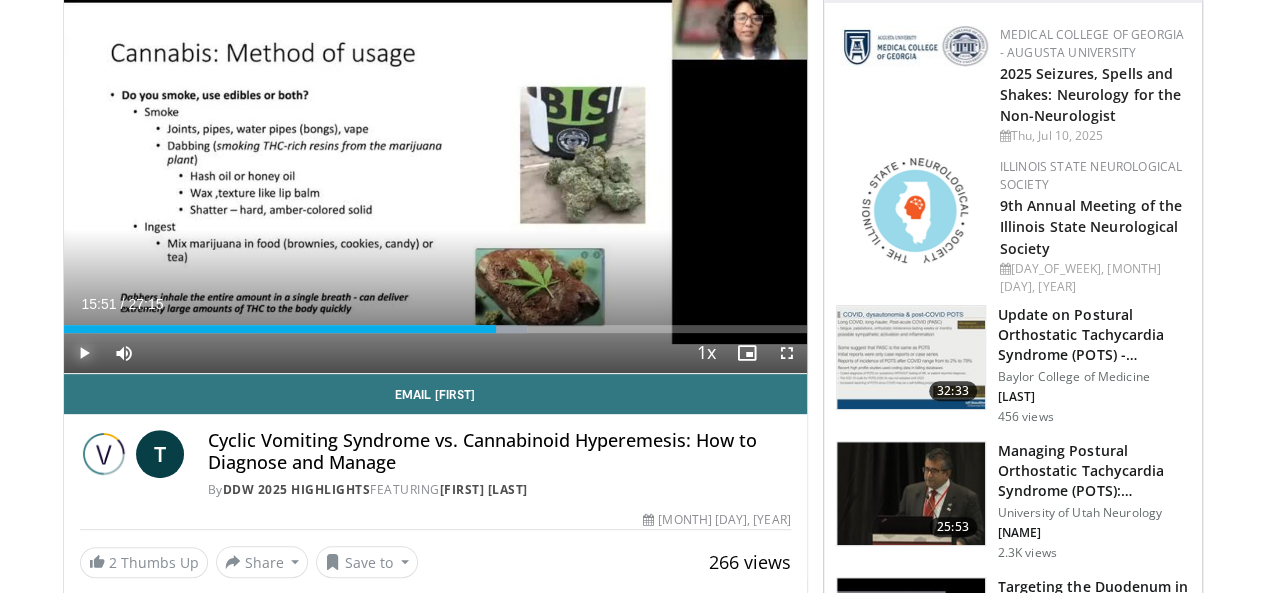 click at bounding box center (84, 353) 